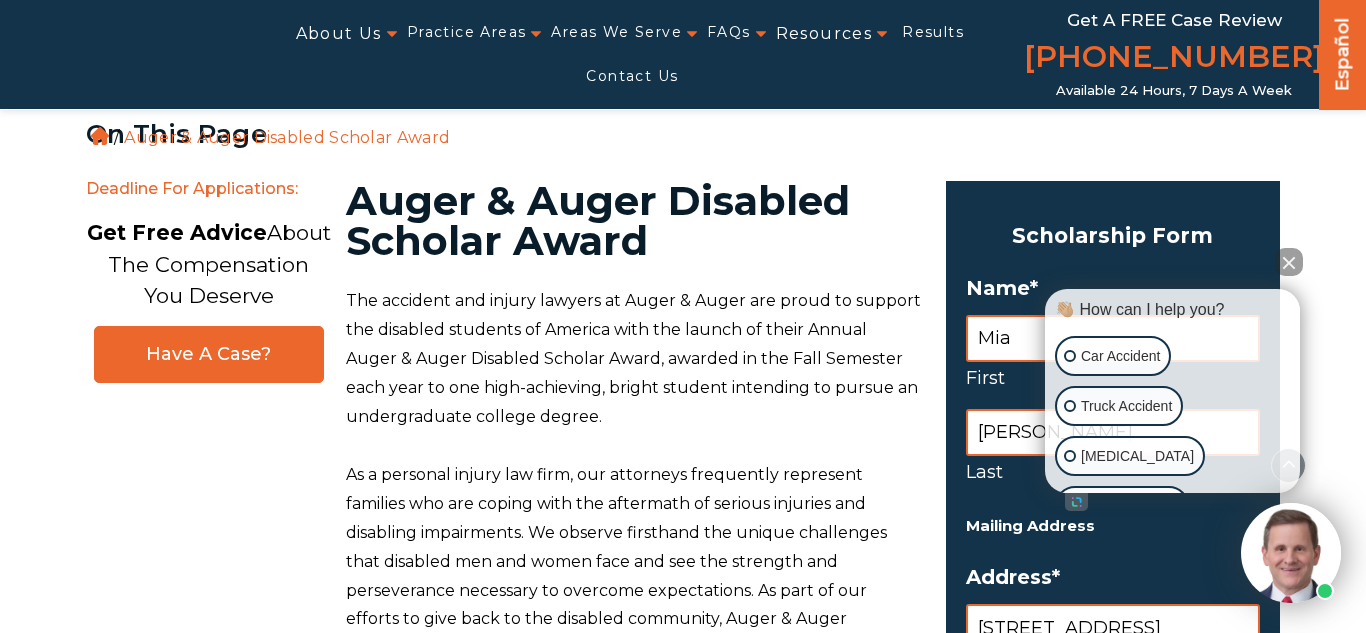 select on "[GEOGRAPHIC_DATA]" 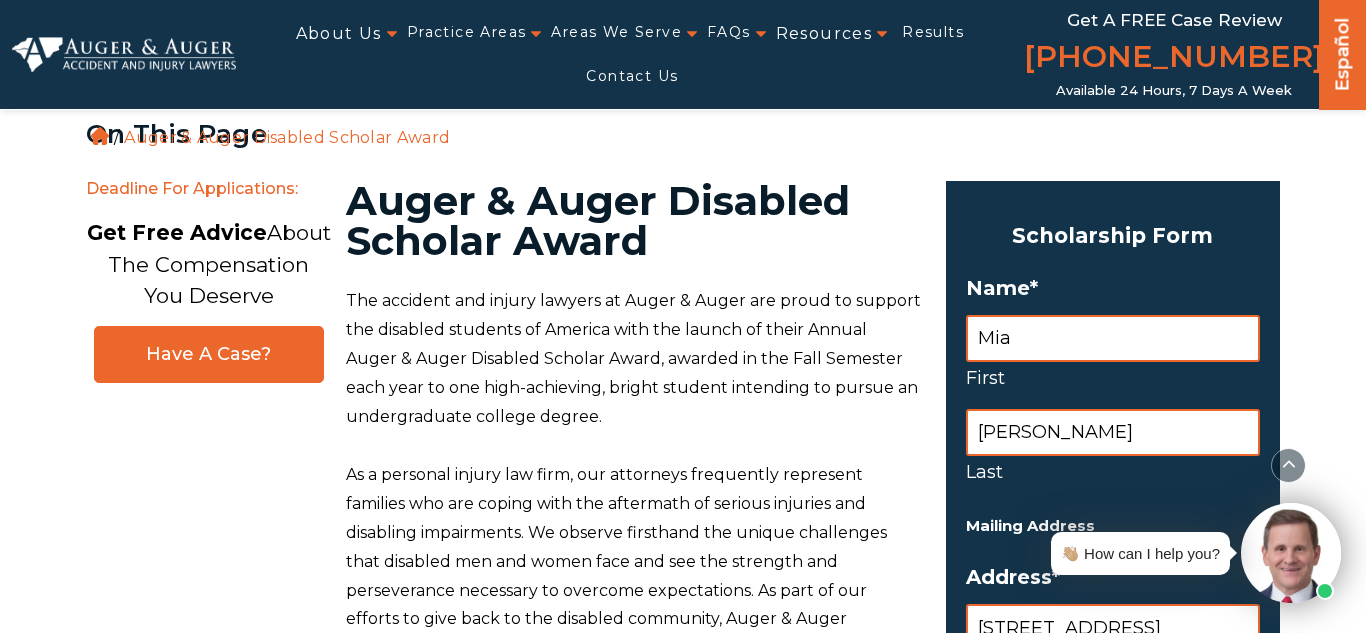select on "[GEOGRAPHIC_DATA]" 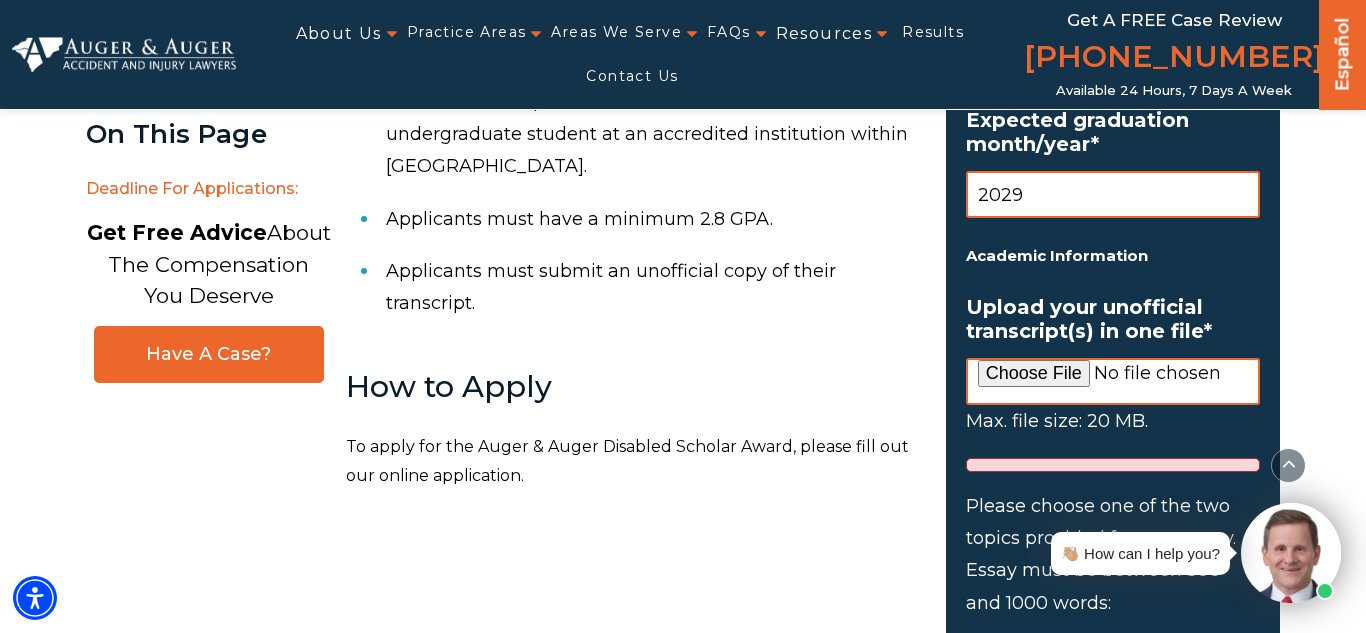 scroll, scrollTop: 1664, scrollLeft: 0, axis: vertical 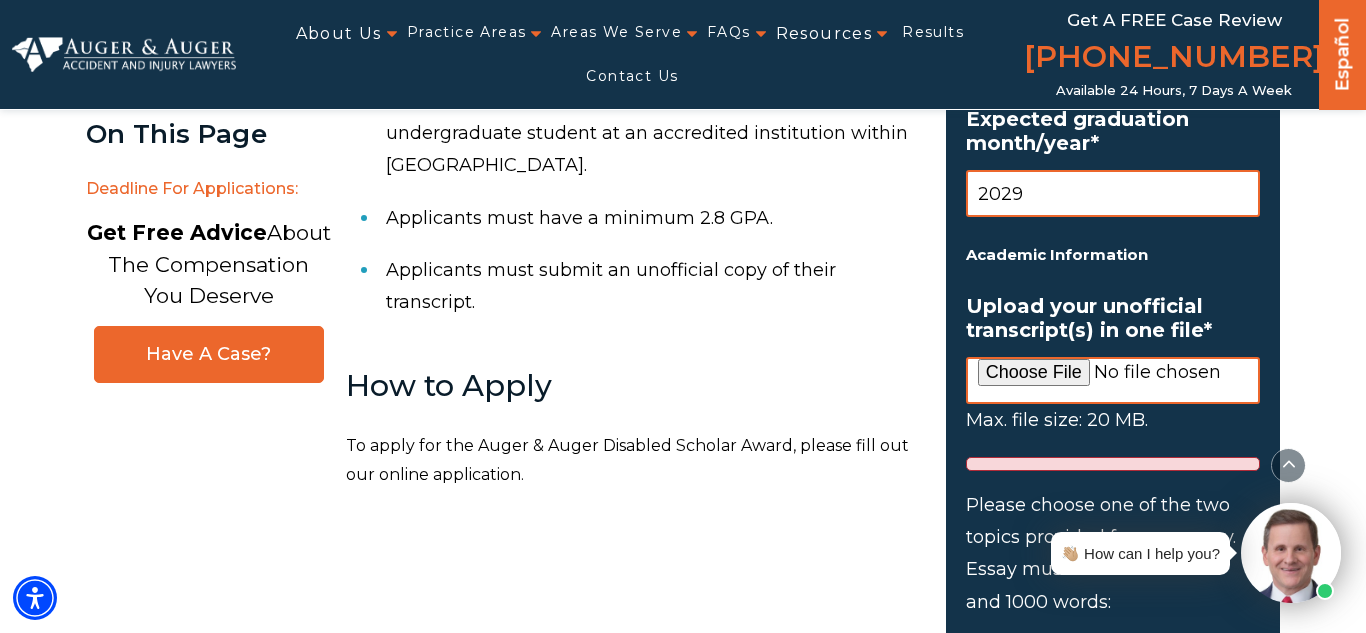 click on "Upload your unofficial transcript(s) in one file *" at bounding box center [1113, 380] 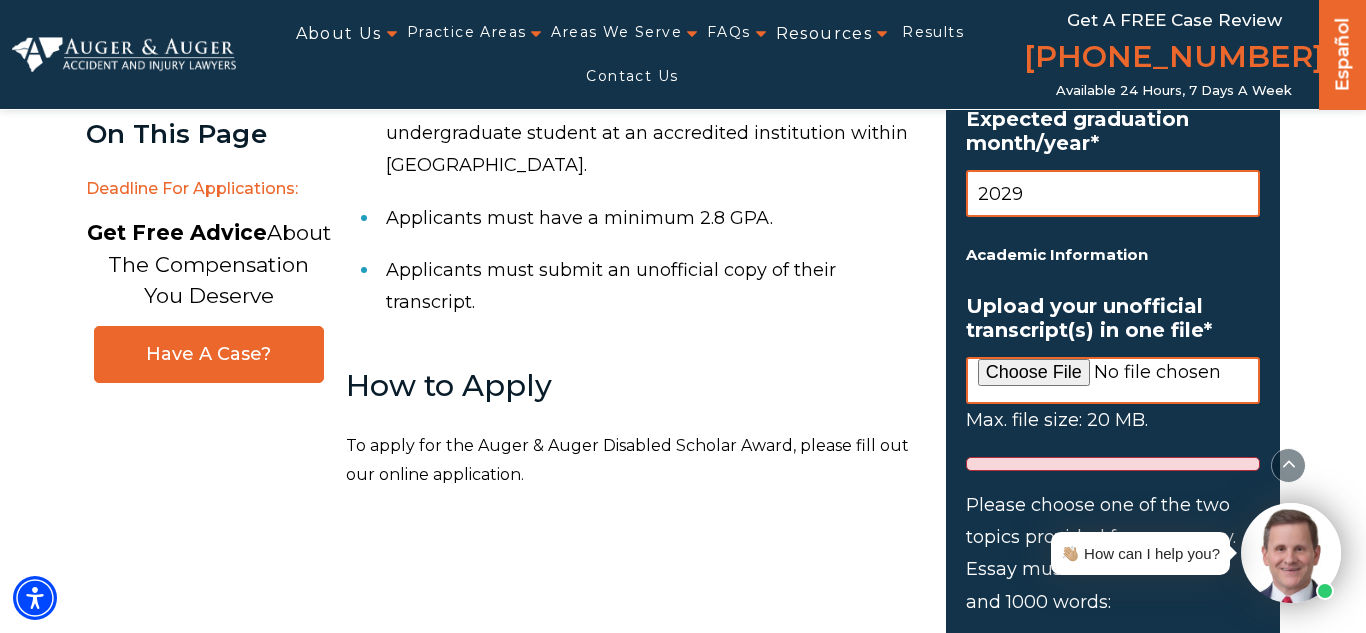 type on "C:\fakepath\[PERSON_NAME] Transcript.pdf" 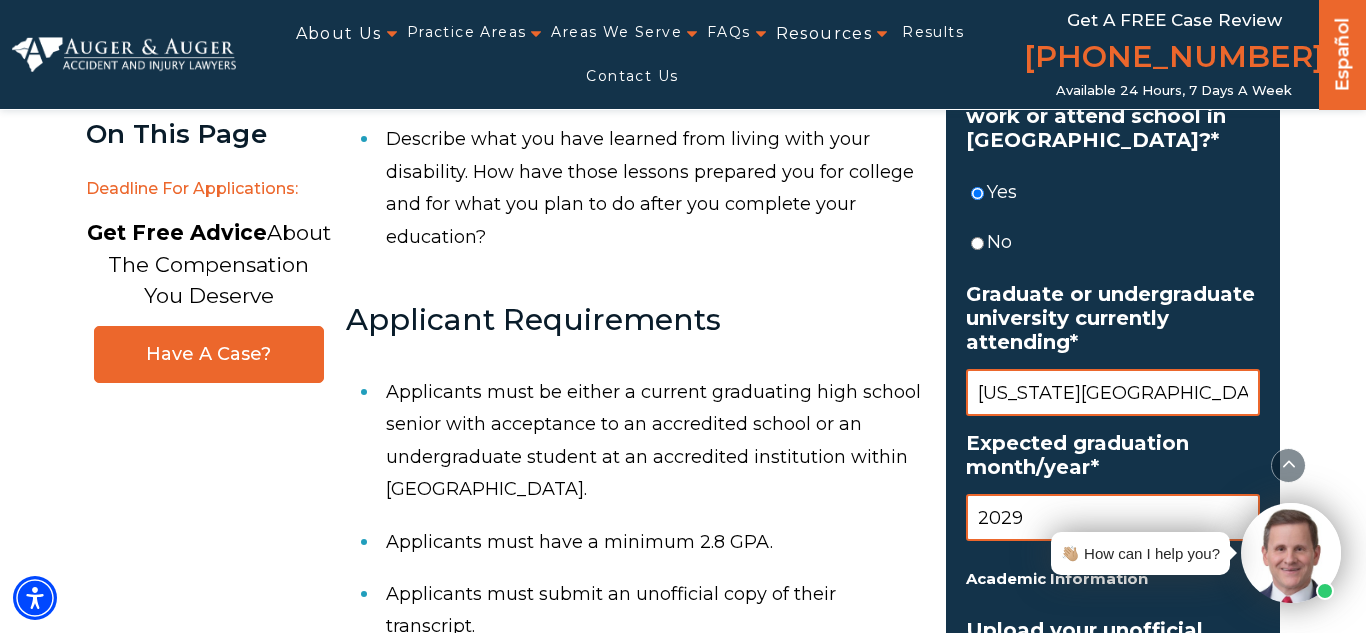 scroll, scrollTop: 1335, scrollLeft: 0, axis: vertical 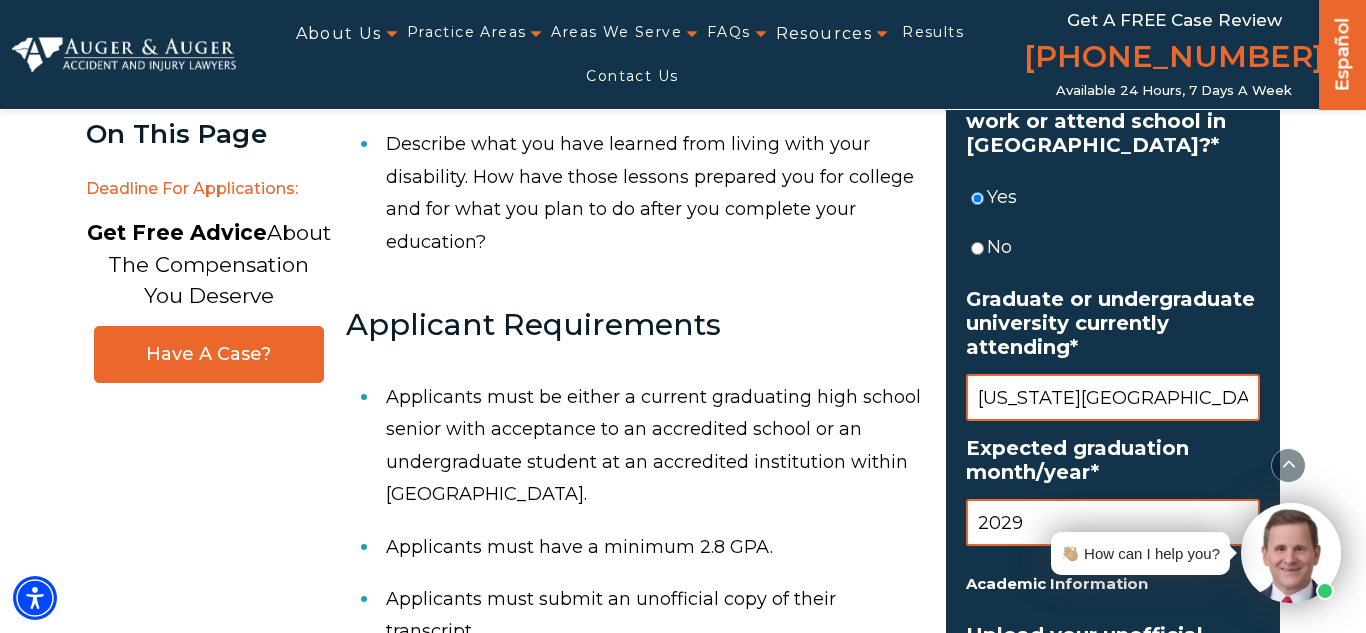 click on "Applicants must be either a current graduating high school senior with acceptance to an accredited school or an undergraduate student at an accredited institution within [GEOGRAPHIC_DATA]." at bounding box center (654, 446) 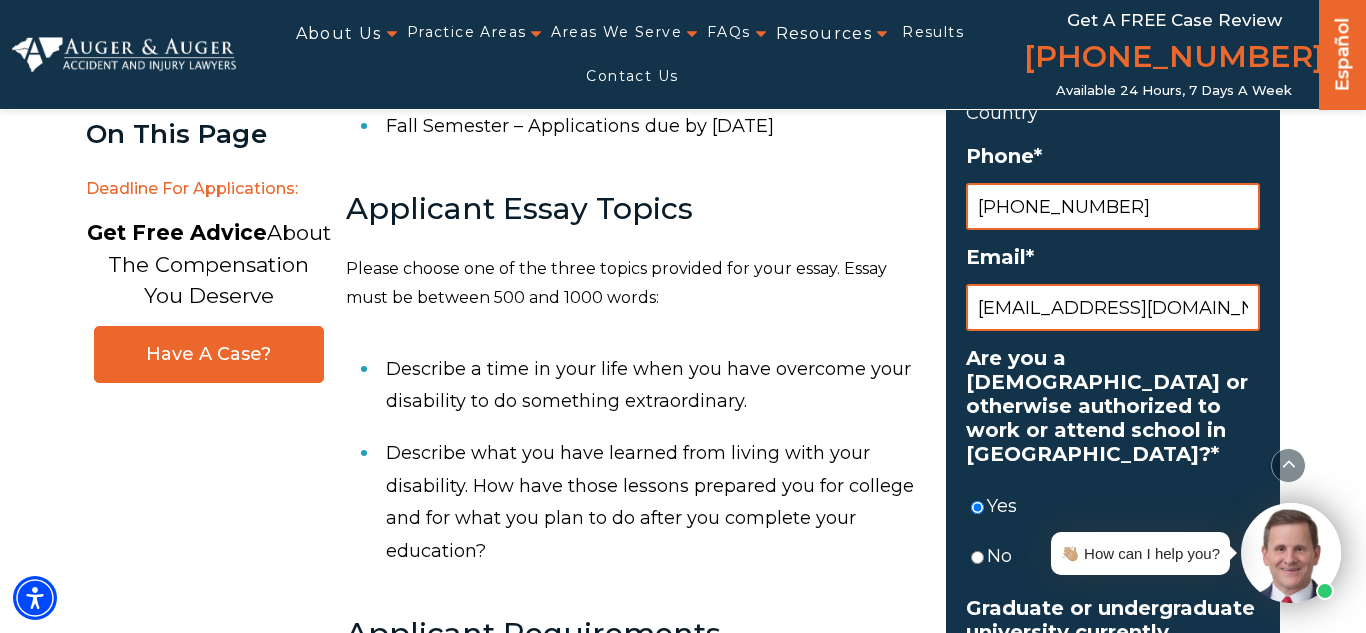scroll, scrollTop: 1029, scrollLeft: 0, axis: vertical 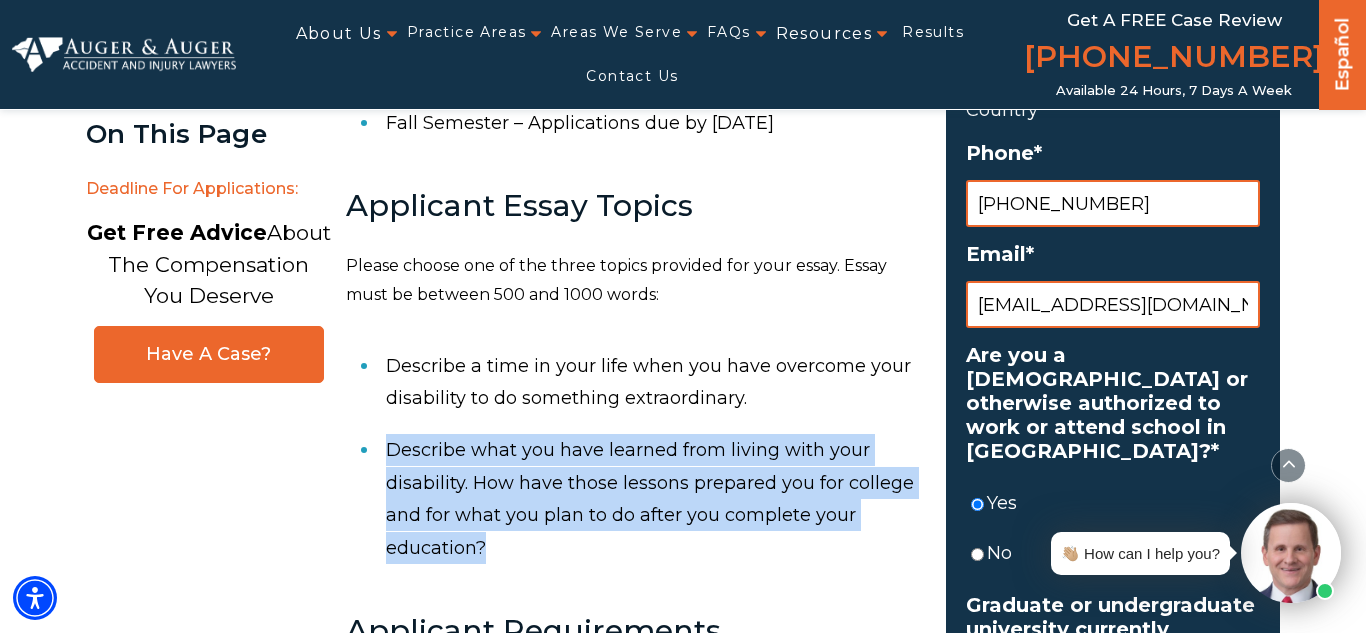 drag, startPoint x: 389, startPoint y: 423, endPoint x: 507, endPoint y: 525, distance: 155.97435 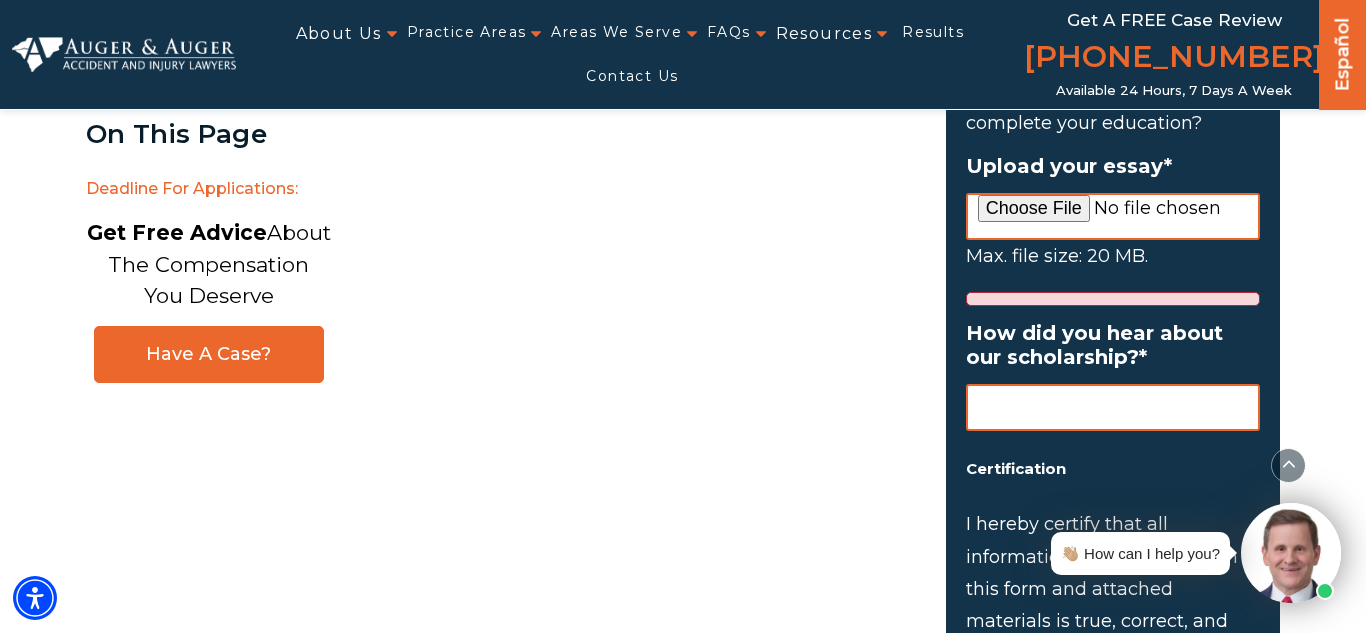 scroll, scrollTop: 2458, scrollLeft: 0, axis: vertical 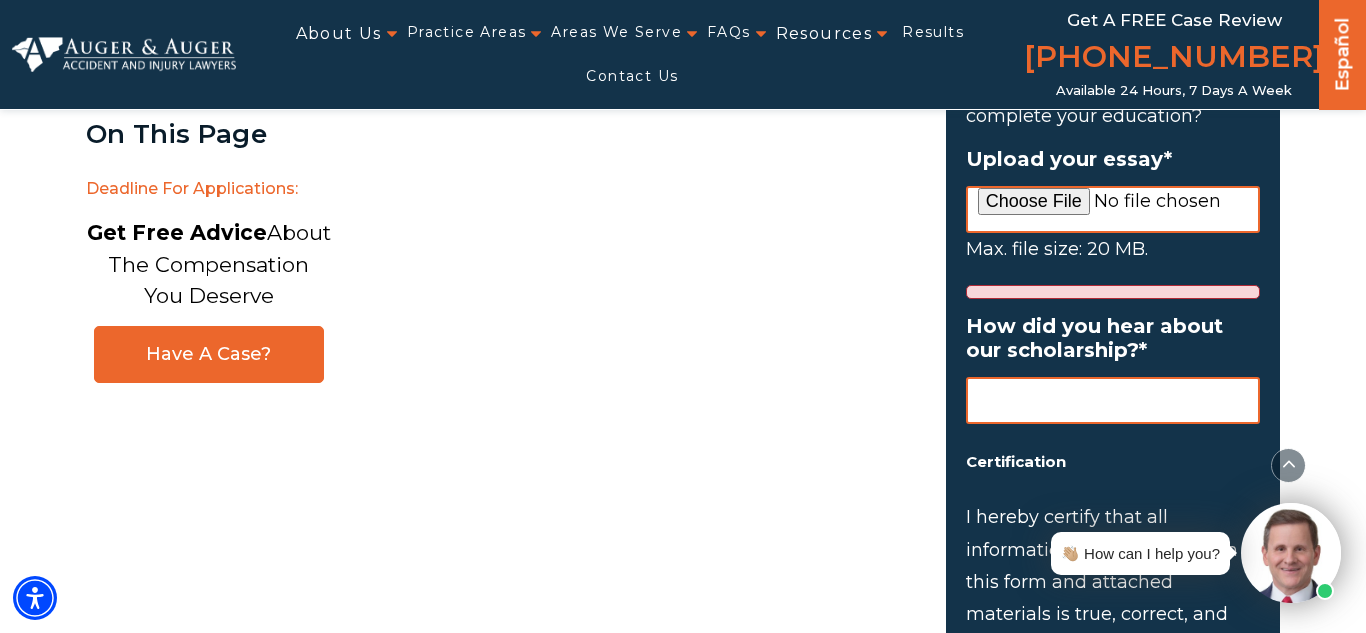 click on "Upload your essay *" at bounding box center [1113, 209] 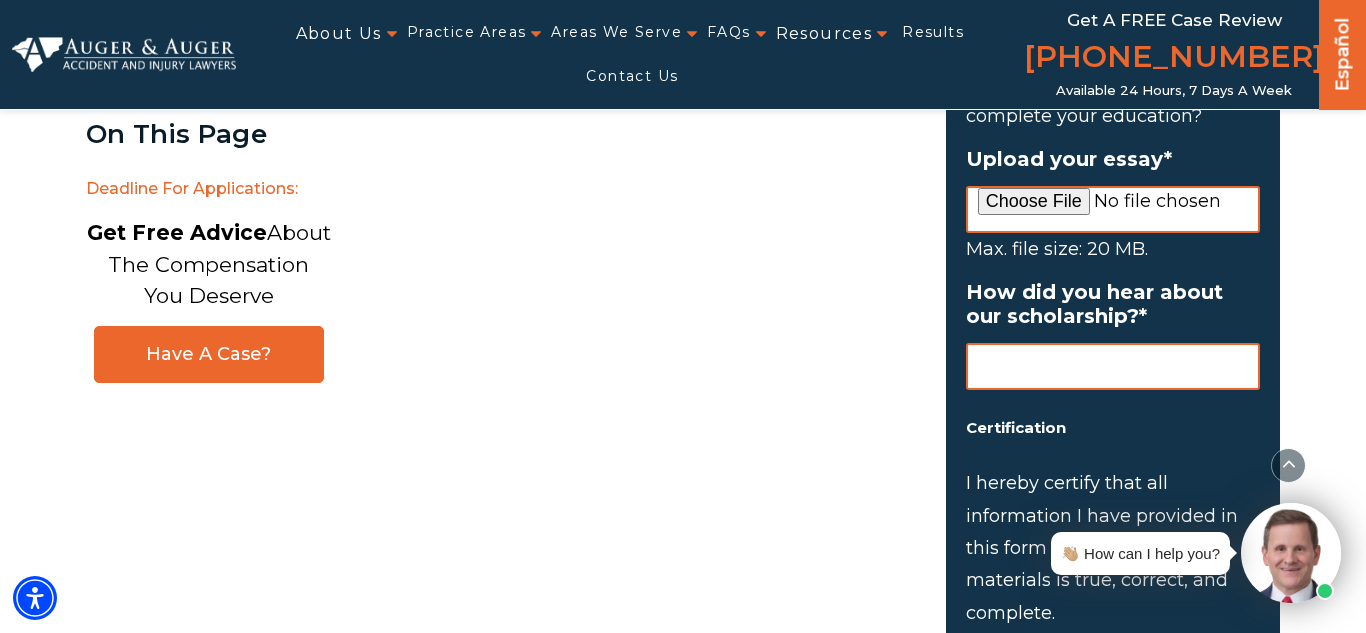 click on "How did you hear about our scholarship? *" at bounding box center [1113, 335] 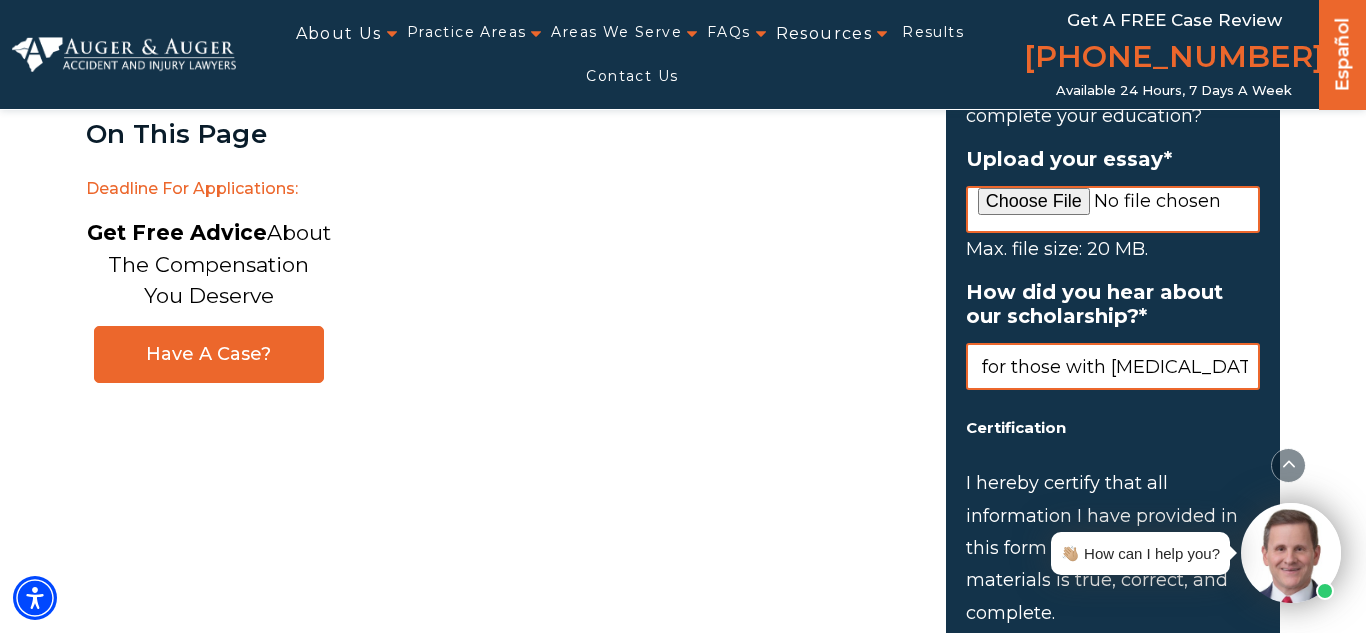scroll, scrollTop: 0, scrollLeft: 318, axis: horizontal 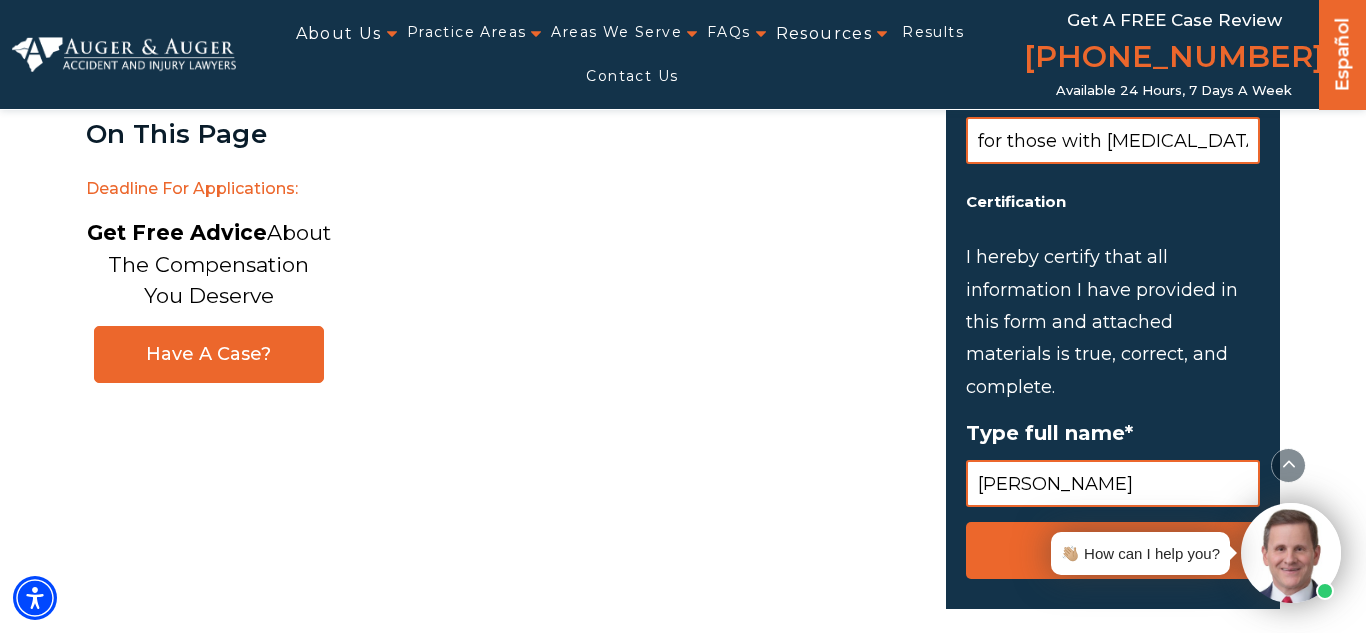 type on "Doing research about scholarships for those with [MEDICAL_DATA]." 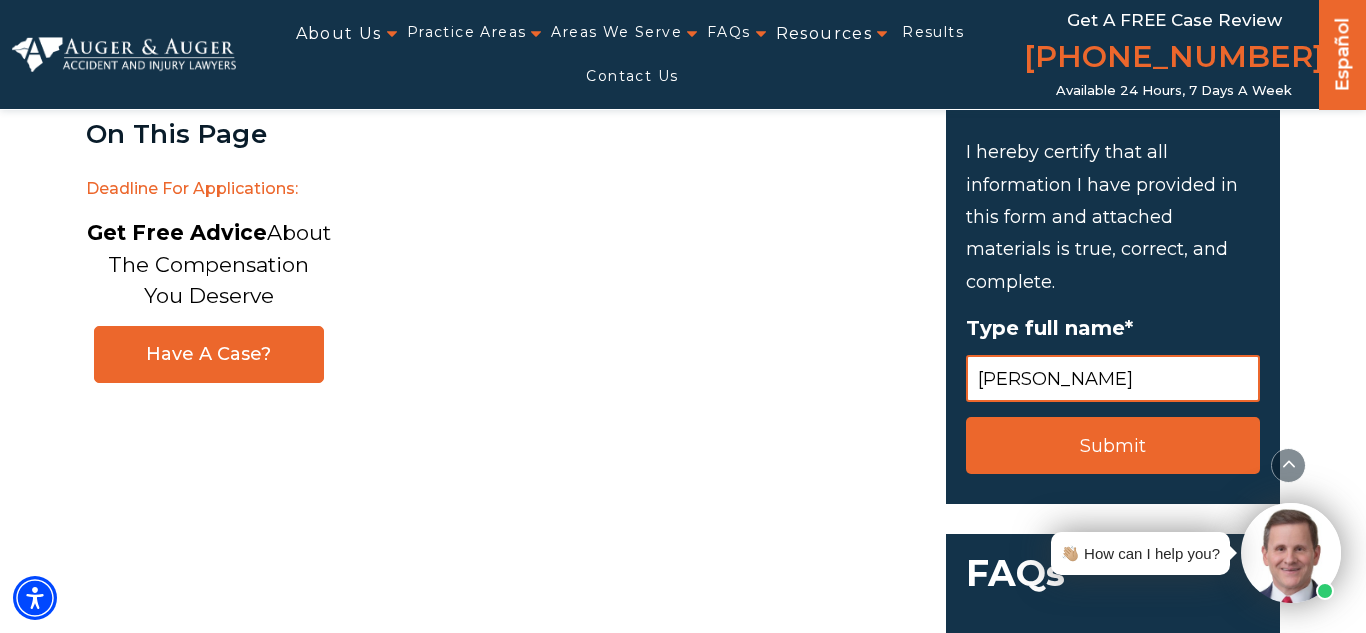 scroll, scrollTop: 2792, scrollLeft: 0, axis: vertical 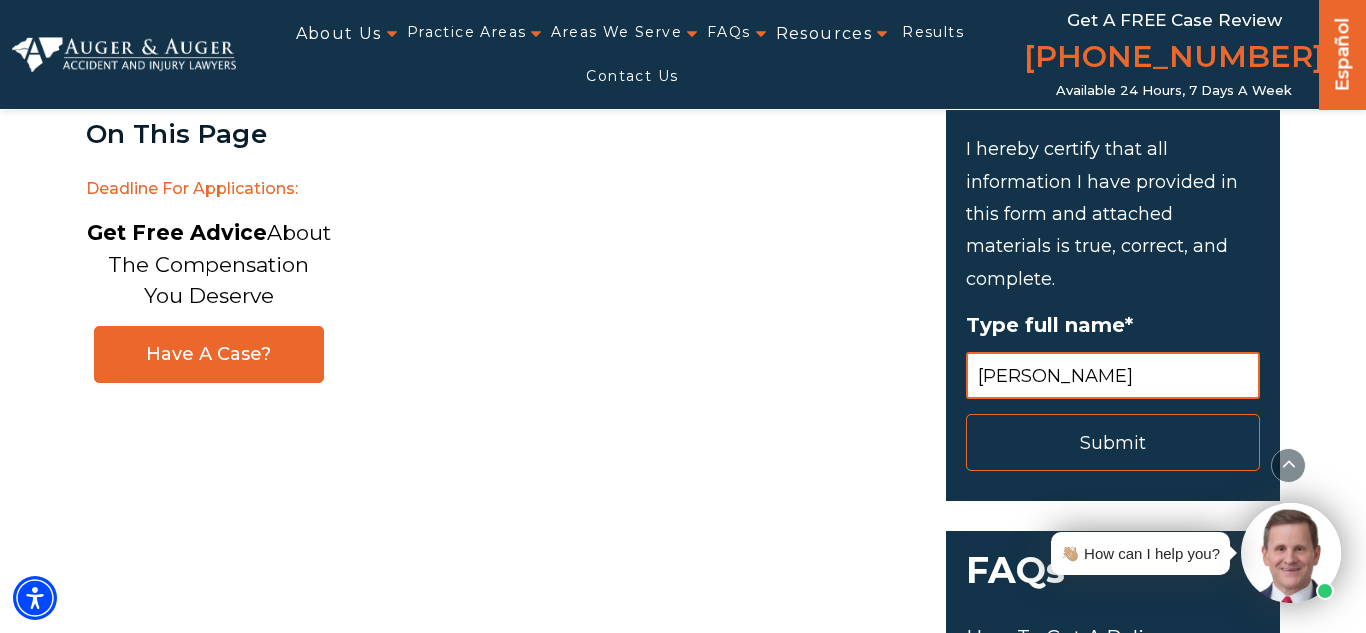 click on "Submit" at bounding box center (1113, 442) 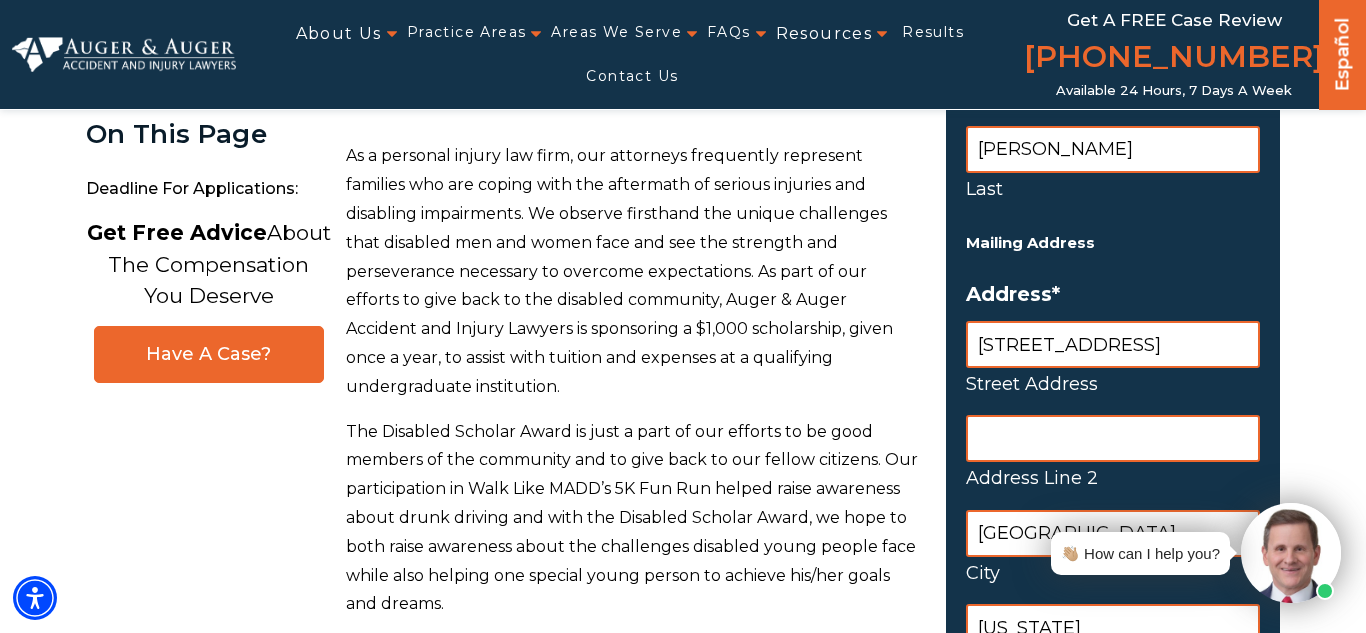 scroll, scrollTop: 316, scrollLeft: 0, axis: vertical 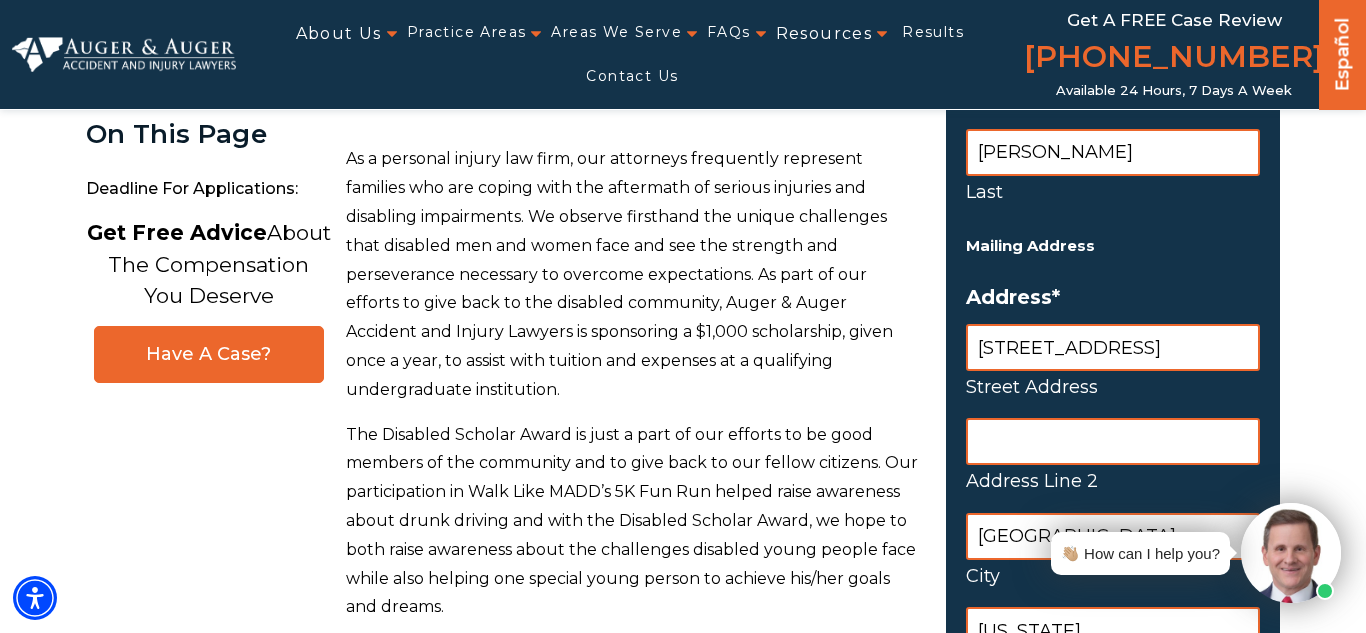 click on "[STREET_ADDRESS]" at bounding box center (1113, 347) 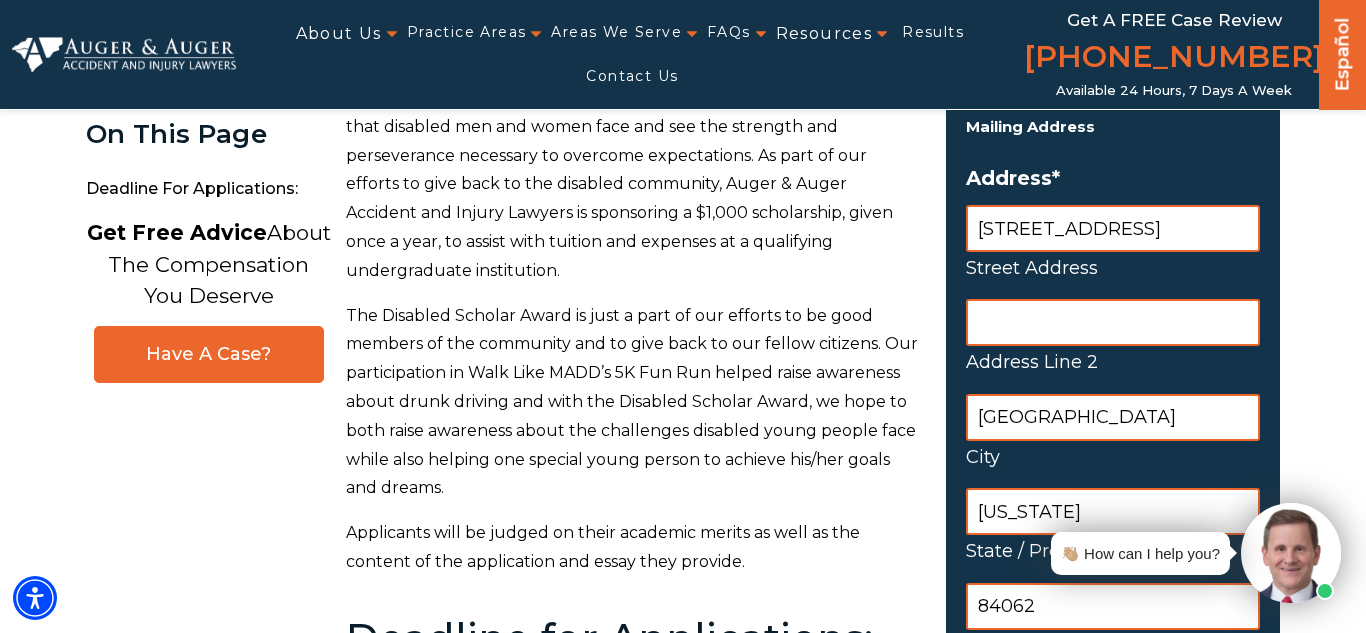 scroll, scrollTop: 436, scrollLeft: 0, axis: vertical 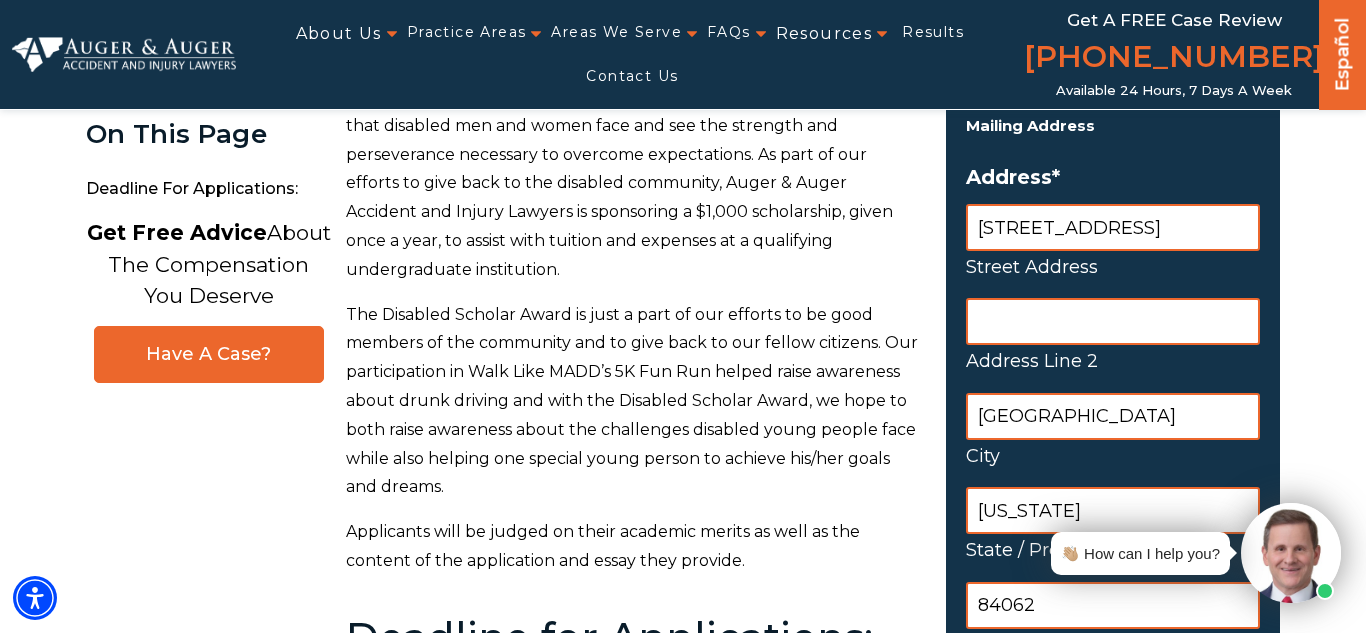 type on "[STREET_ADDRESS]" 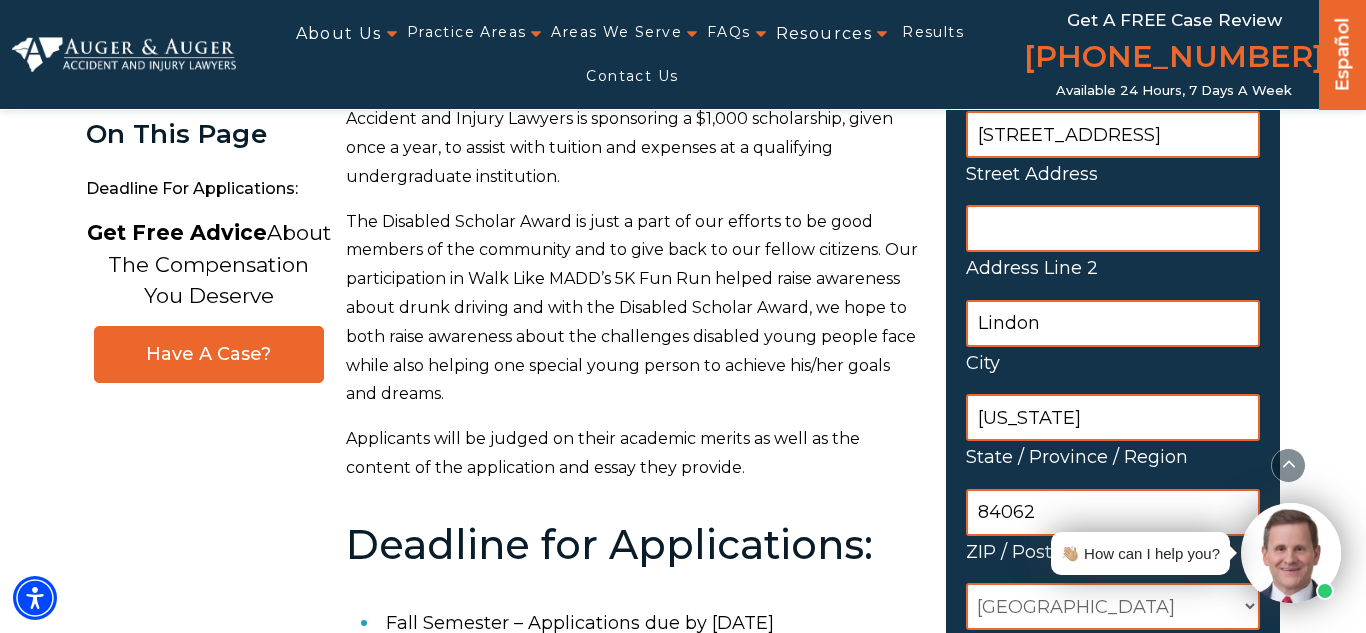scroll, scrollTop: 531, scrollLeft: 0, axis: vertical 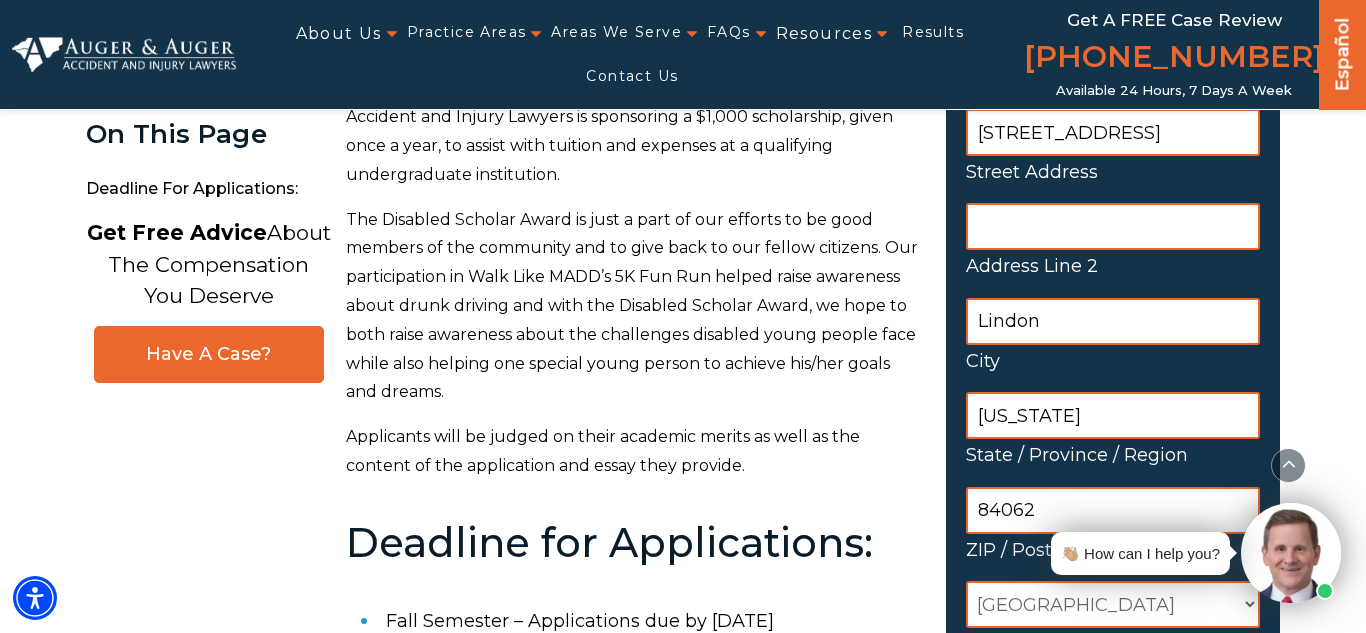type on "Lindon" 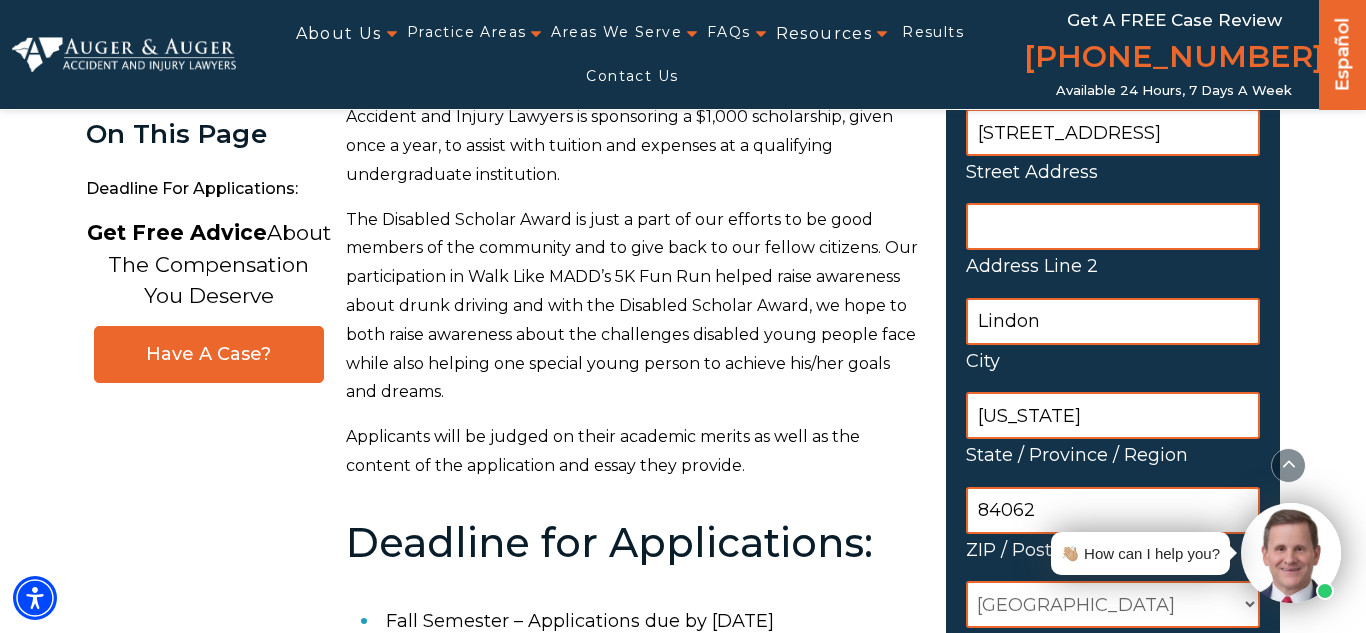 click on "👋🏼 How can I help you?" at bounding box center [1190, 553] 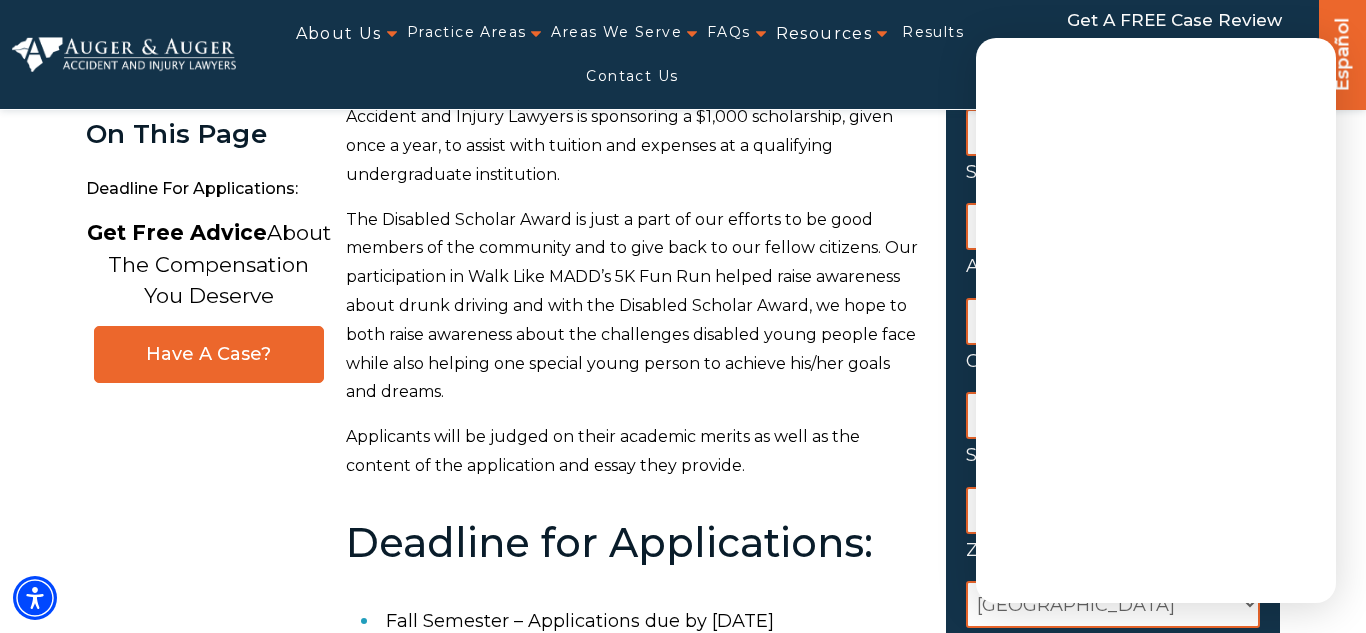 click on "The accident and injury lawyers at Auger & Auger are proud to support the disabled students of America with the launch of their Annual Auger & Auger Disabled Scholar Award, awarded in the Fall Semester each year to one high-achieving, bright student intending to pursue an undergraduate college degree.
As a personal injury law firm, our attorneys frequently represent families who are coping with the aftermath of serious injuries and disabling impairments. We observe firsthand the unique challenges that disabled men and women face and see the strength and perseverance necessary to overcome expectations. As part of our efforts to give back to the disabled community, Auger & Auger Accident and Injury Lawyers is sponsoring a $1,000 scholarship, given once a year, to assist with tuition and expenses at a qualifying undergraduate institution.
Applicants will be judged on their academic merits as well as the content of the application and essay they provide.
Deadline for Applications:" at bounding box center [634, 689] 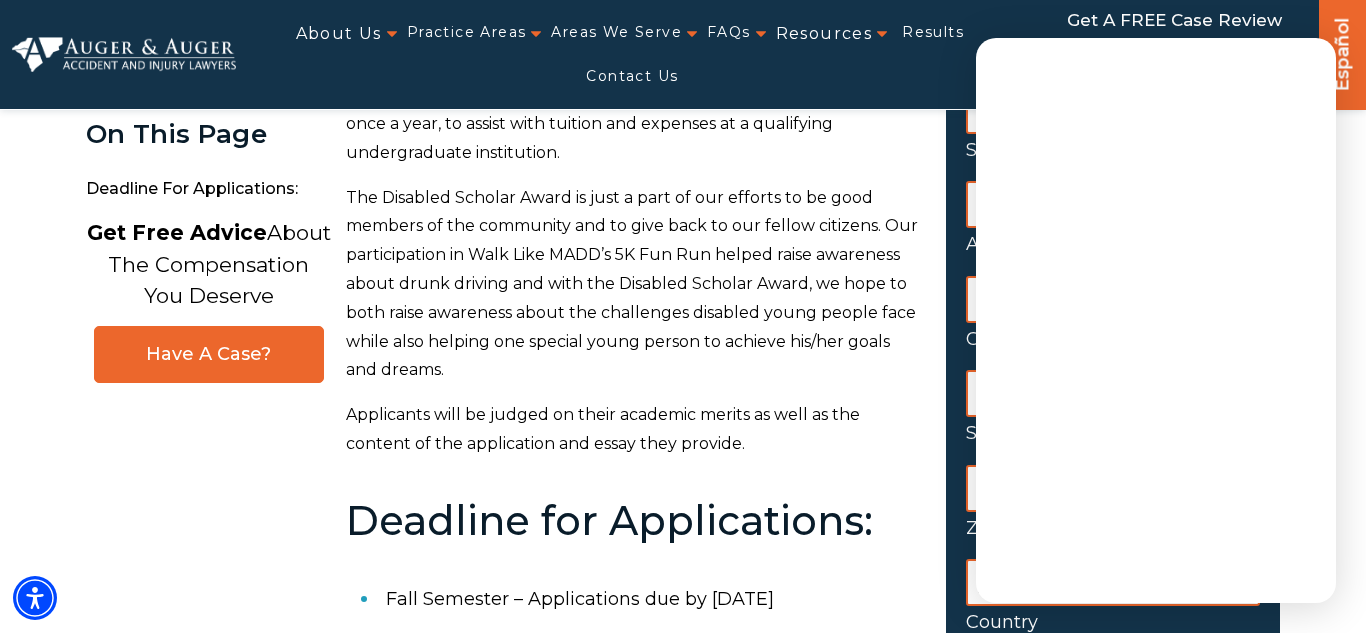 scroll, scrollTop: 563, scrollLeft: 0, axis: vertical 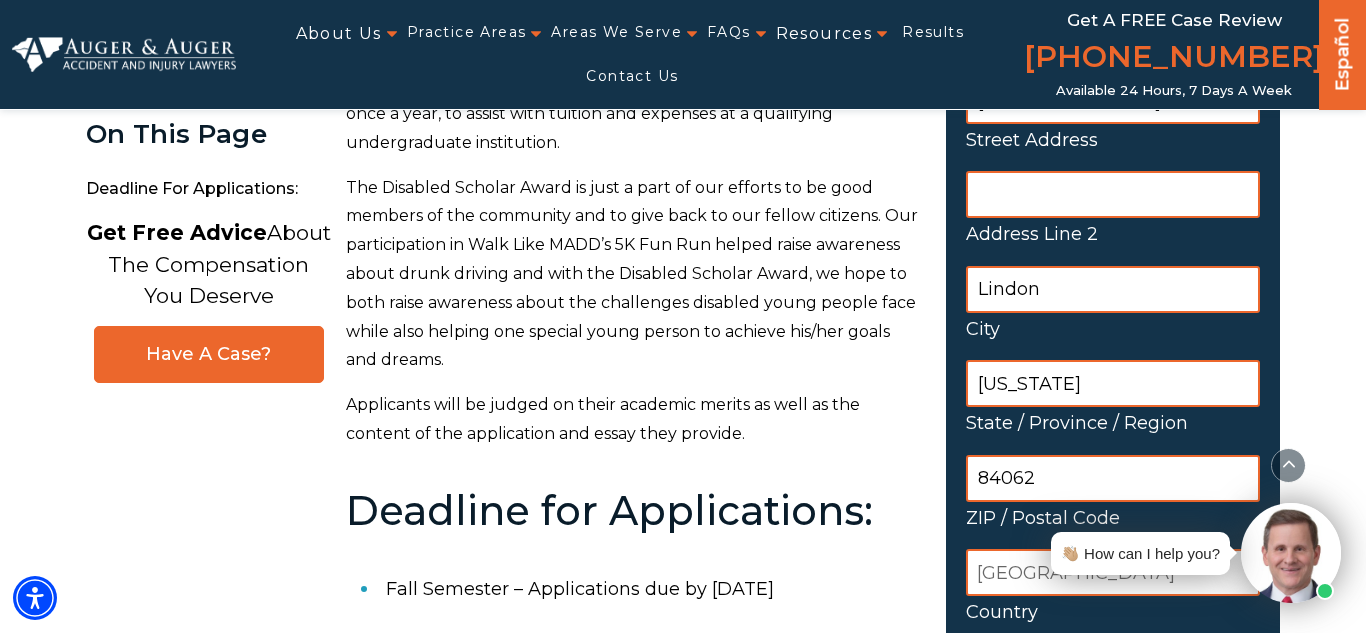 click on "84062" at bounding box center (1113, 478) 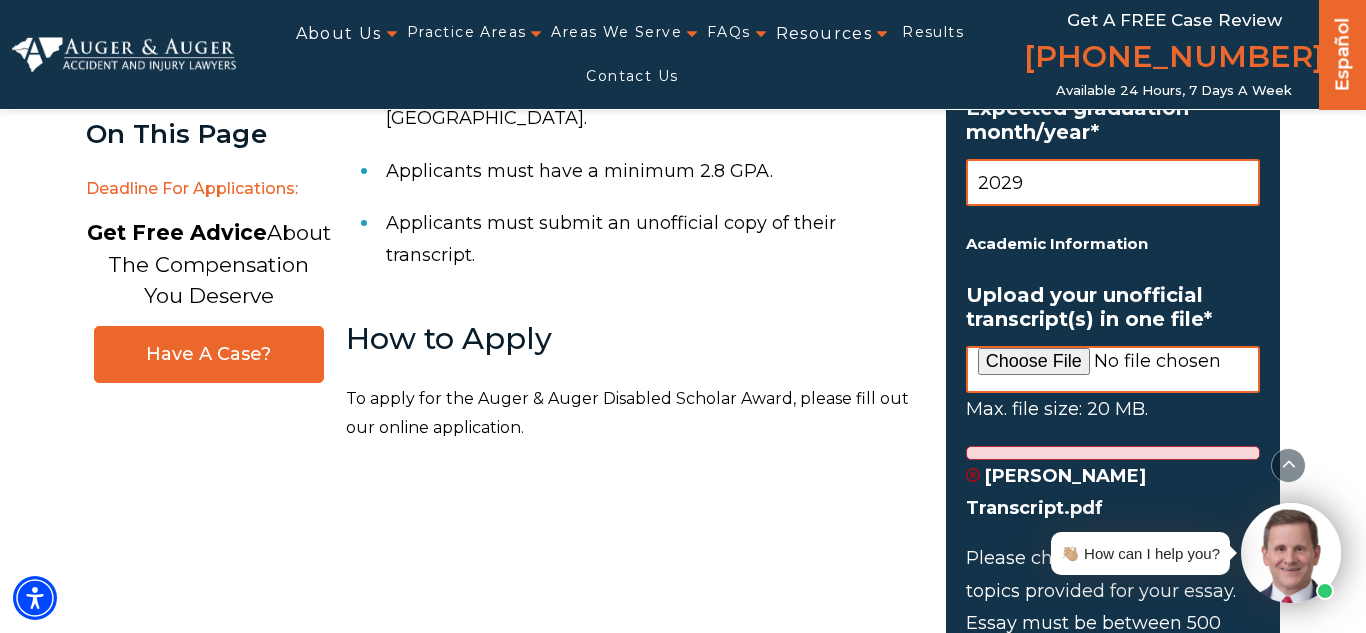 scroll, scrollTop: 1717, scrollLeft: 0, axis: vertical 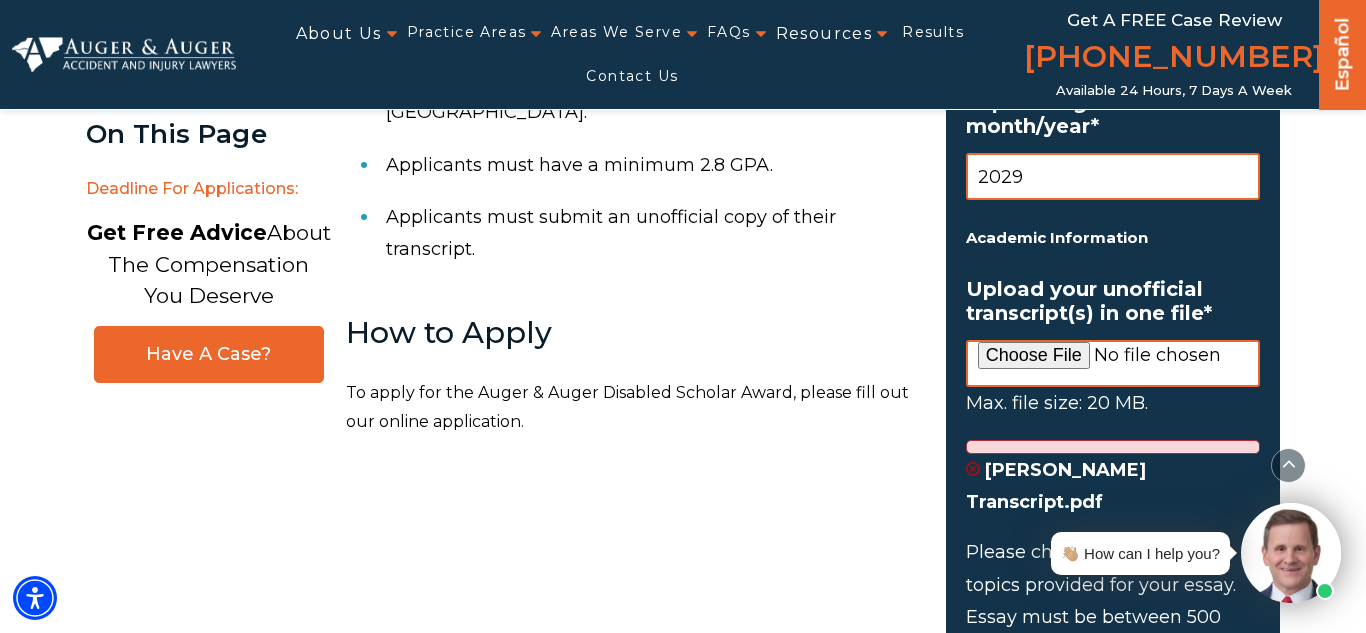type on "84042" 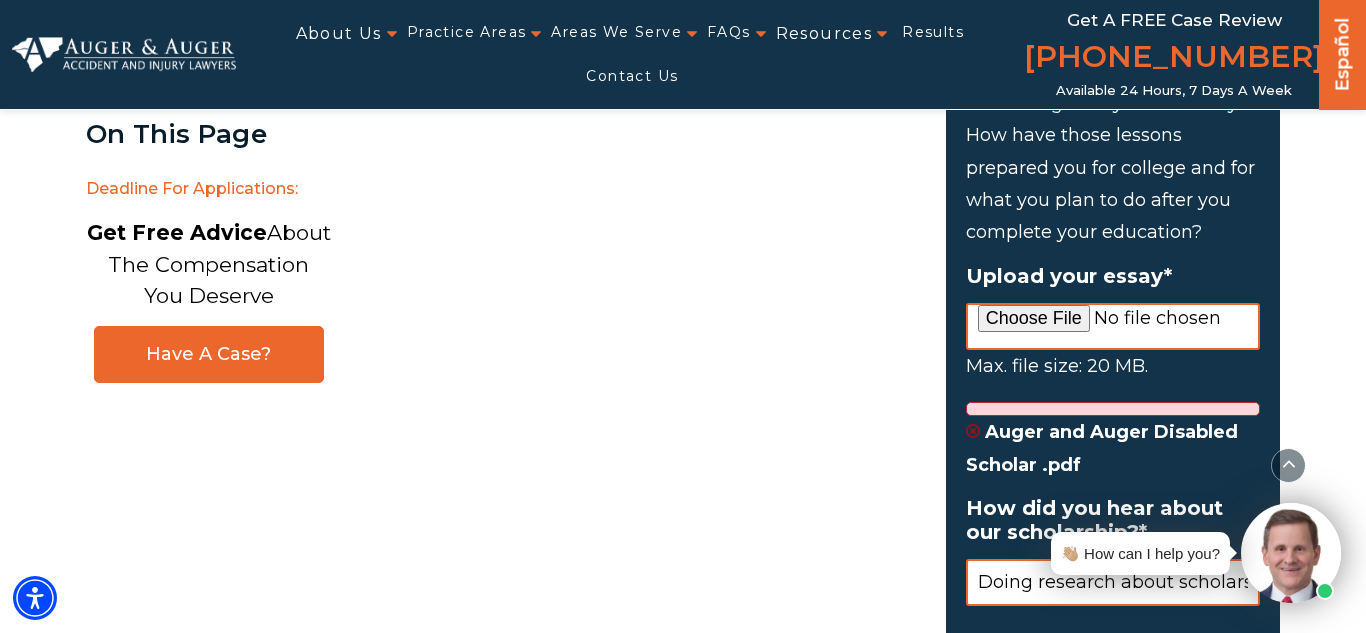 scroll, scrollTop: 2445, scrollLeft: 0, axis: vertical 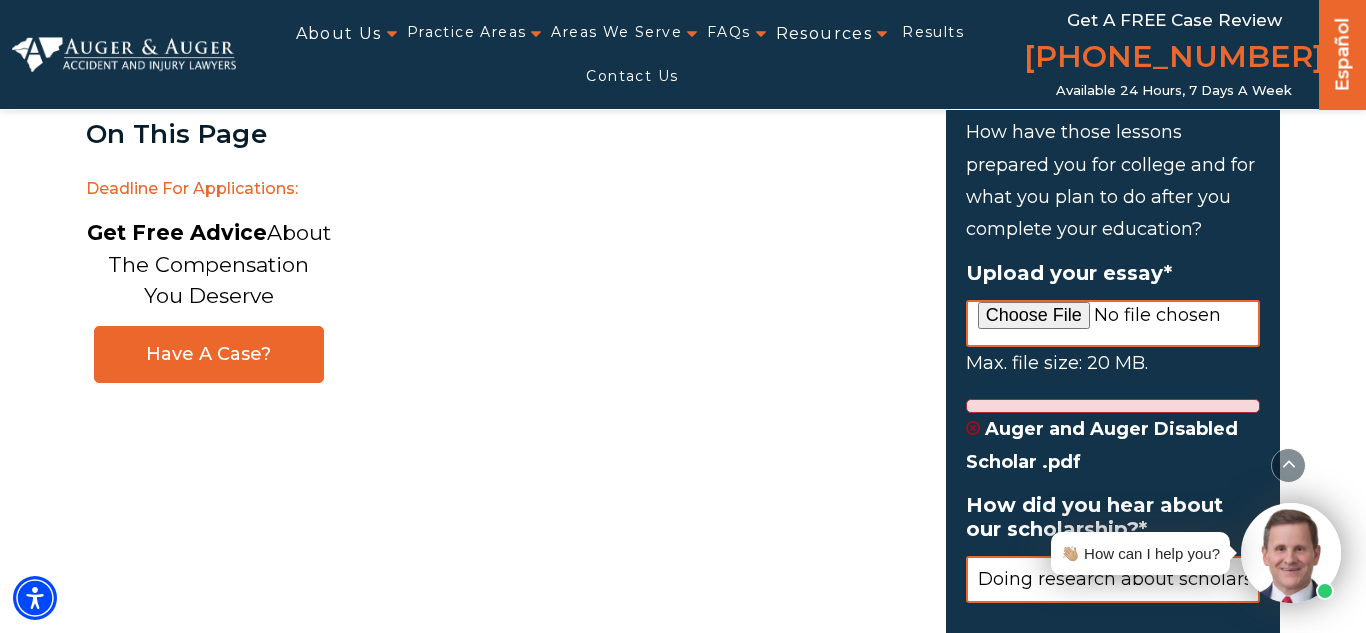 click on "Upload your essay *" at bounding box center (1113, 323) 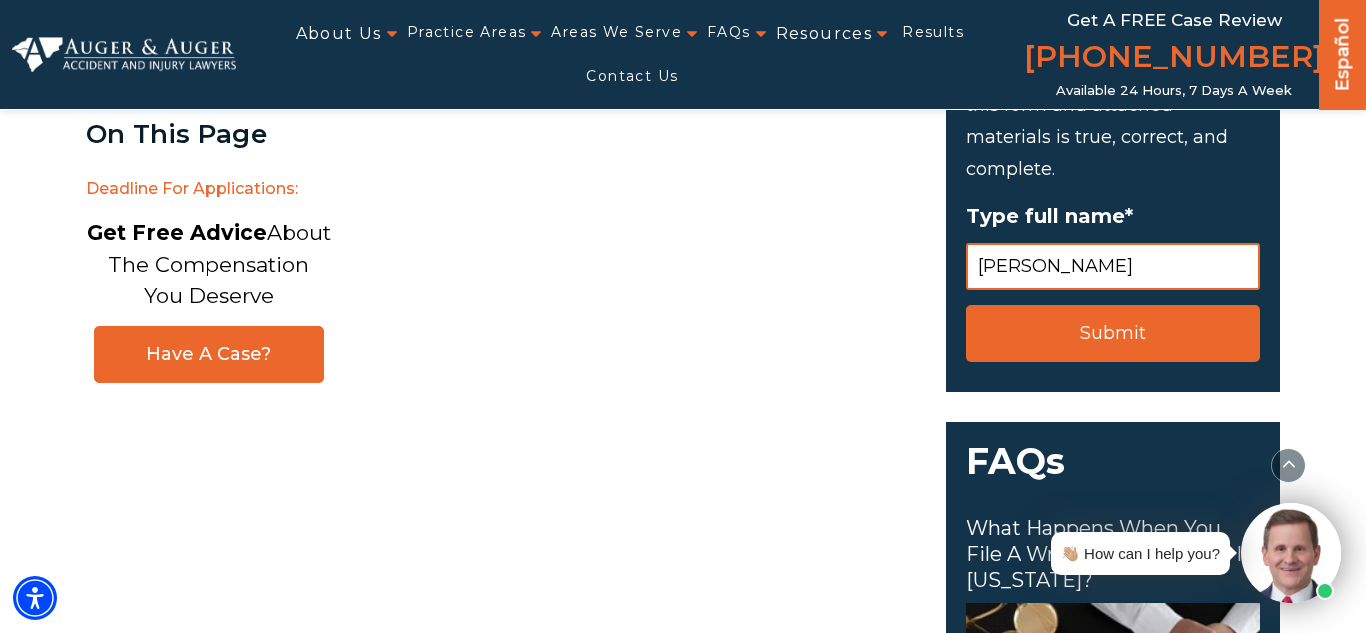 scroll, scrollTop: 3084, scrollLeft: 0, axis: vertical 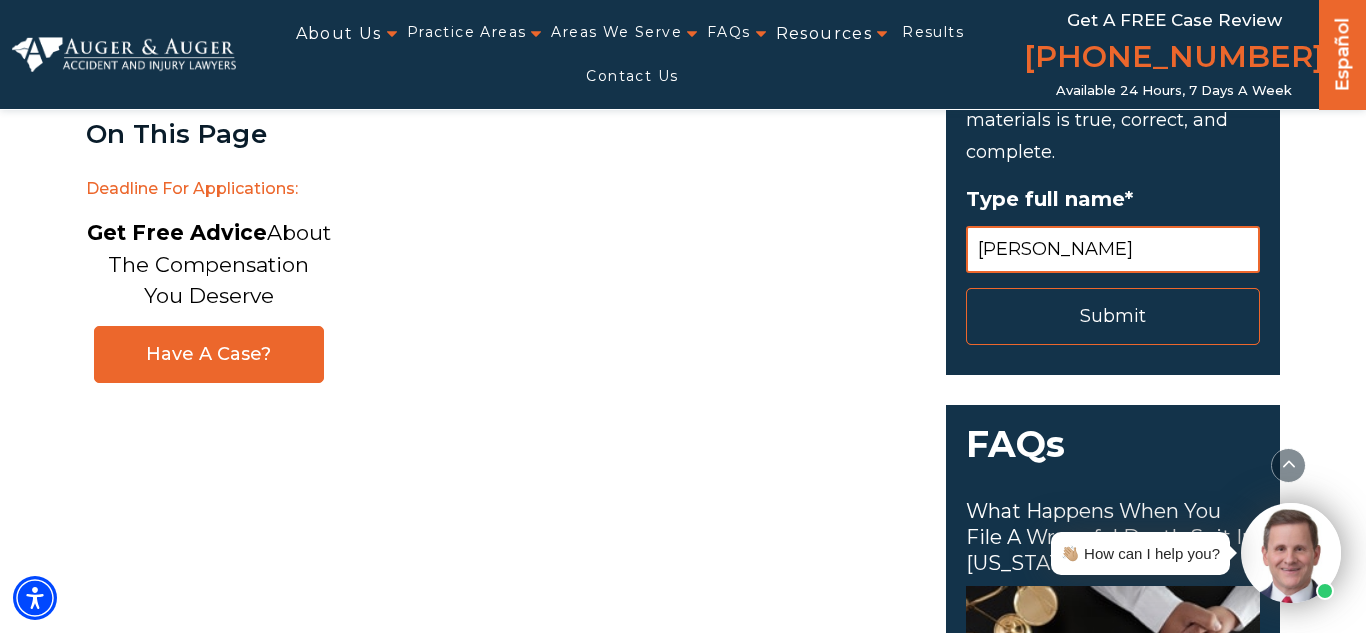 click on "Submit" at bounding box center (1113, 316) 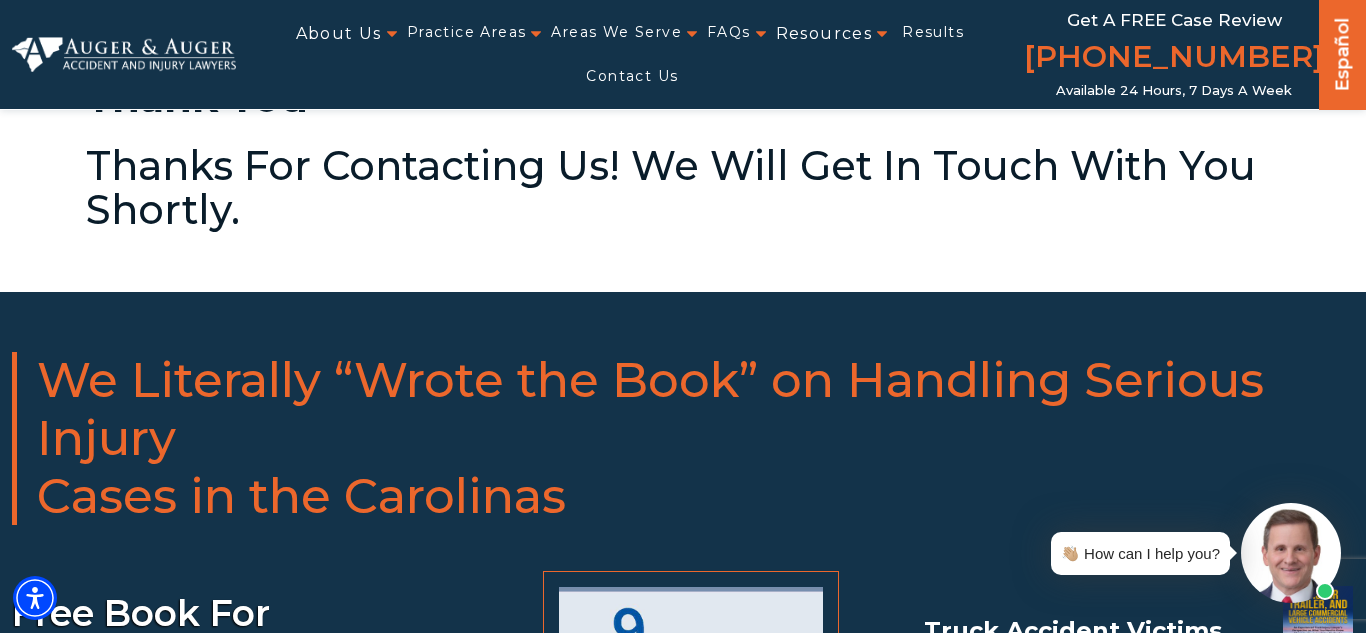 scroll, scrollTop: 0, scrollLeft: 0, axis: both 